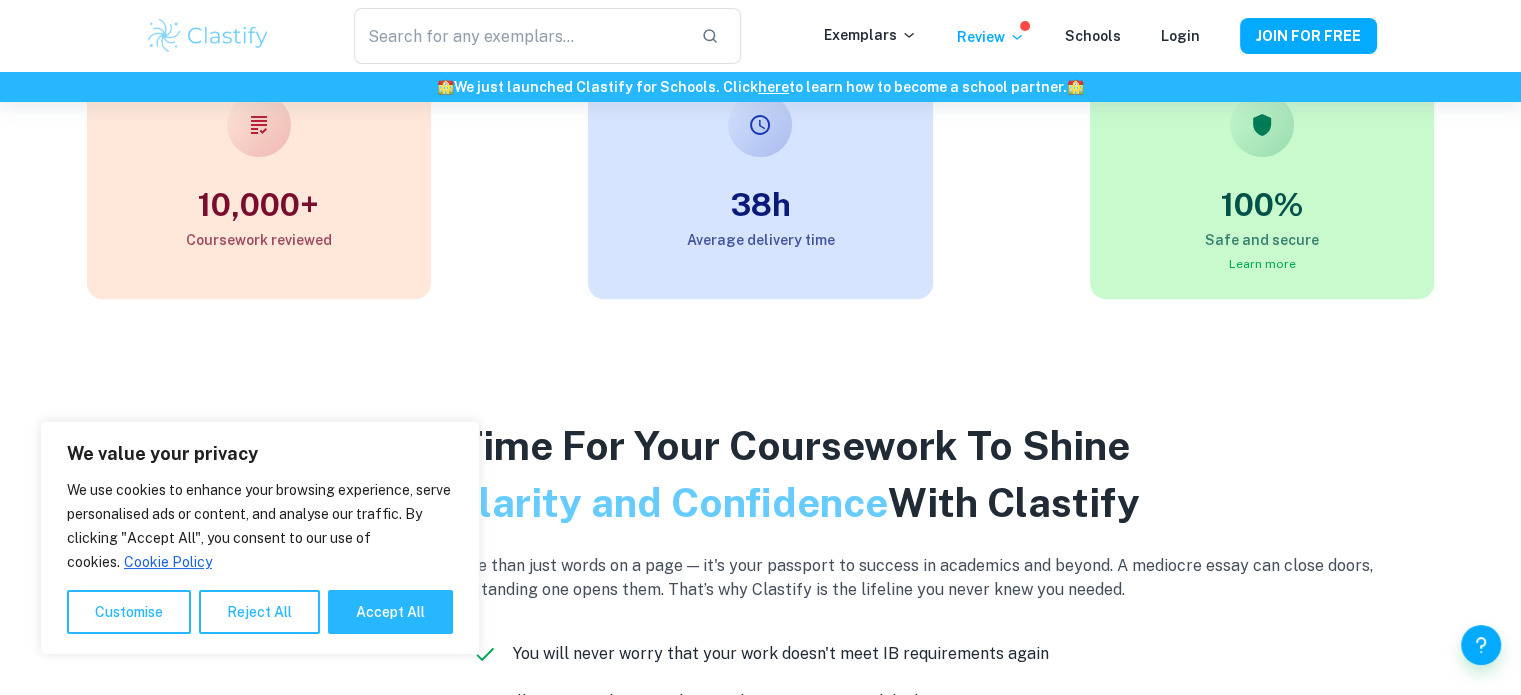 scroll, scrollTop: 739, scrollLeft: 0, axis: vertical 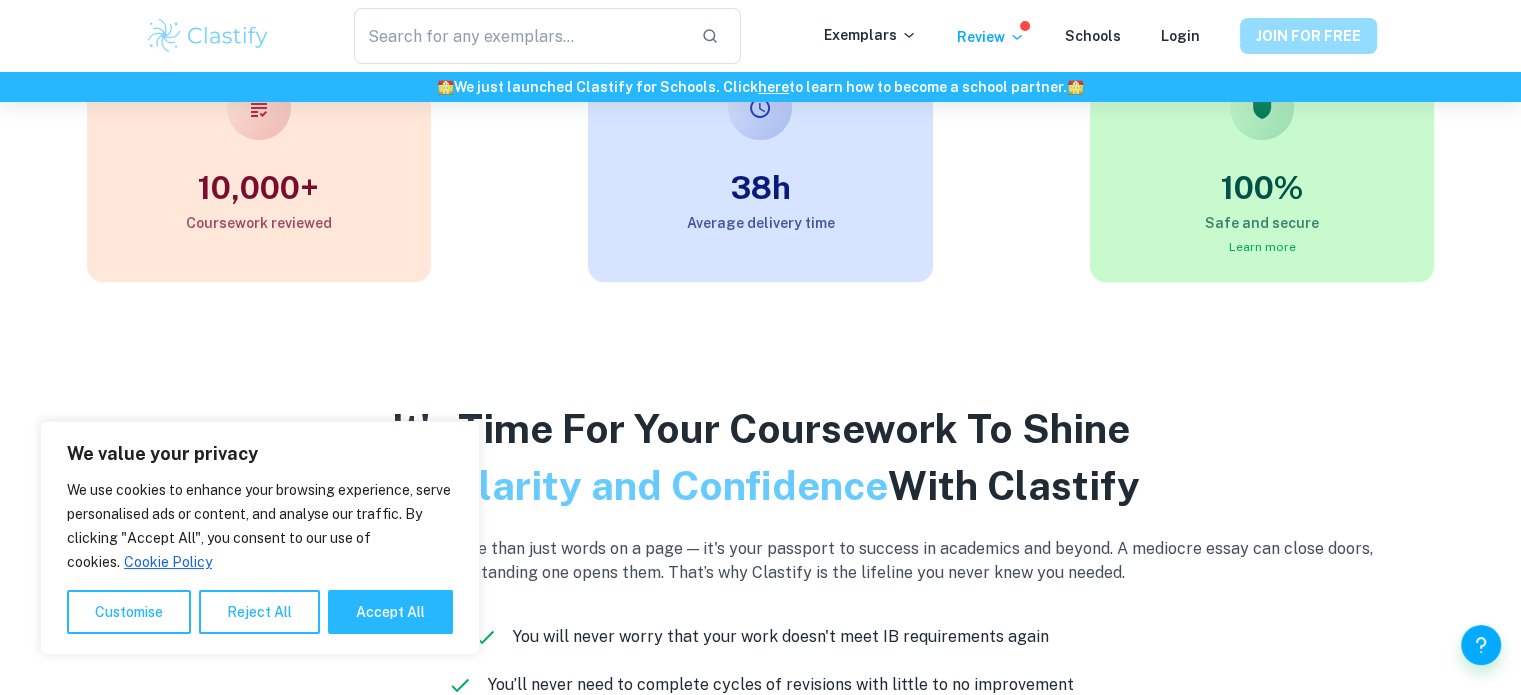 click on "JOIN FOR FREE" at bounding box center (1308, 36) 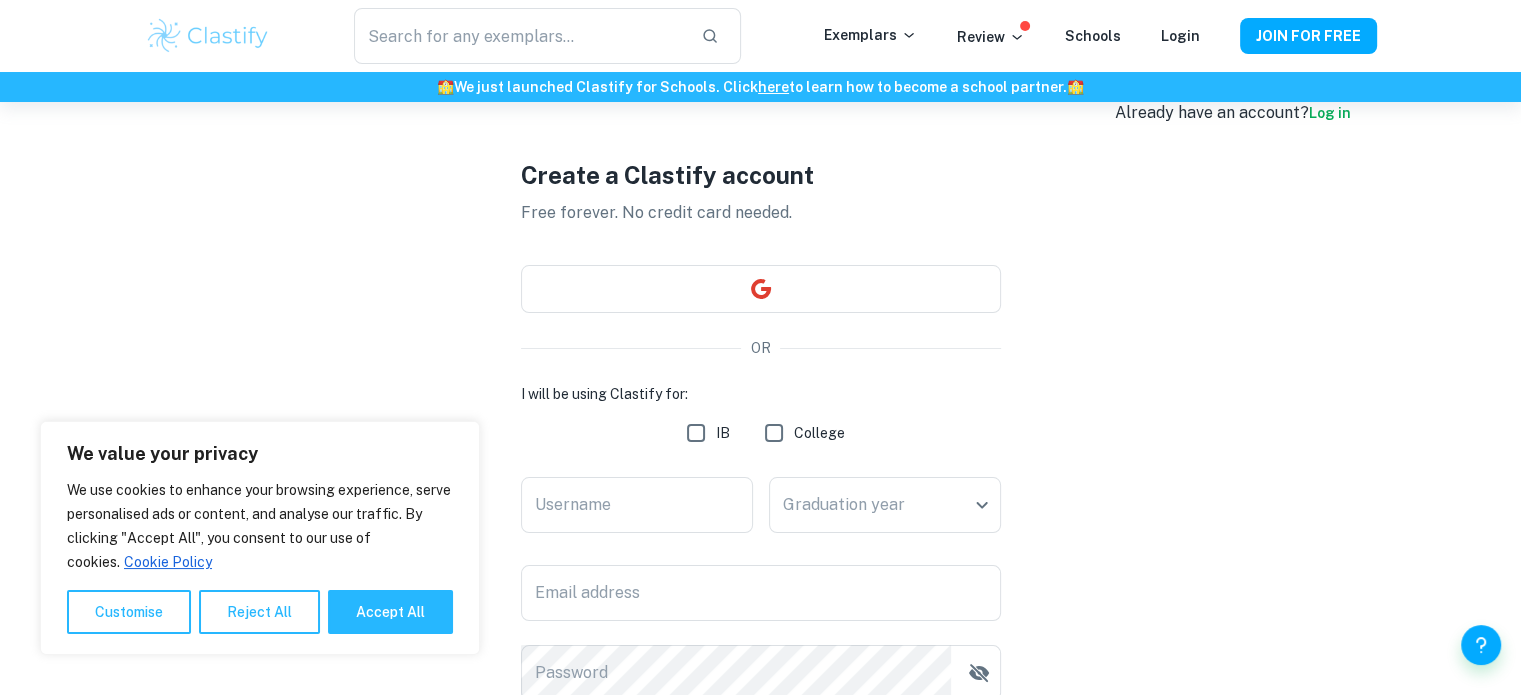 scroll, scrollTop: 0, scrollLeft: 0, axis: both 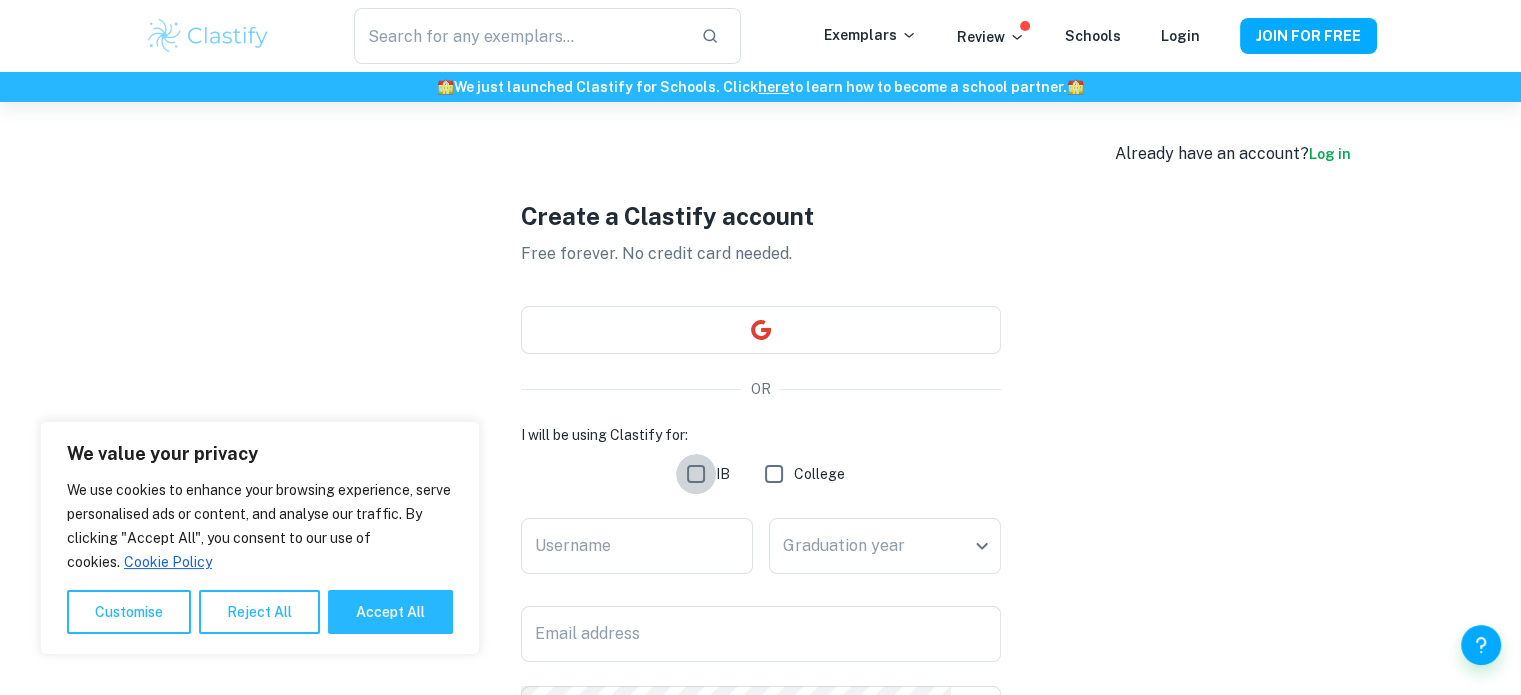click on "IB" at bounding box center [696, 474] 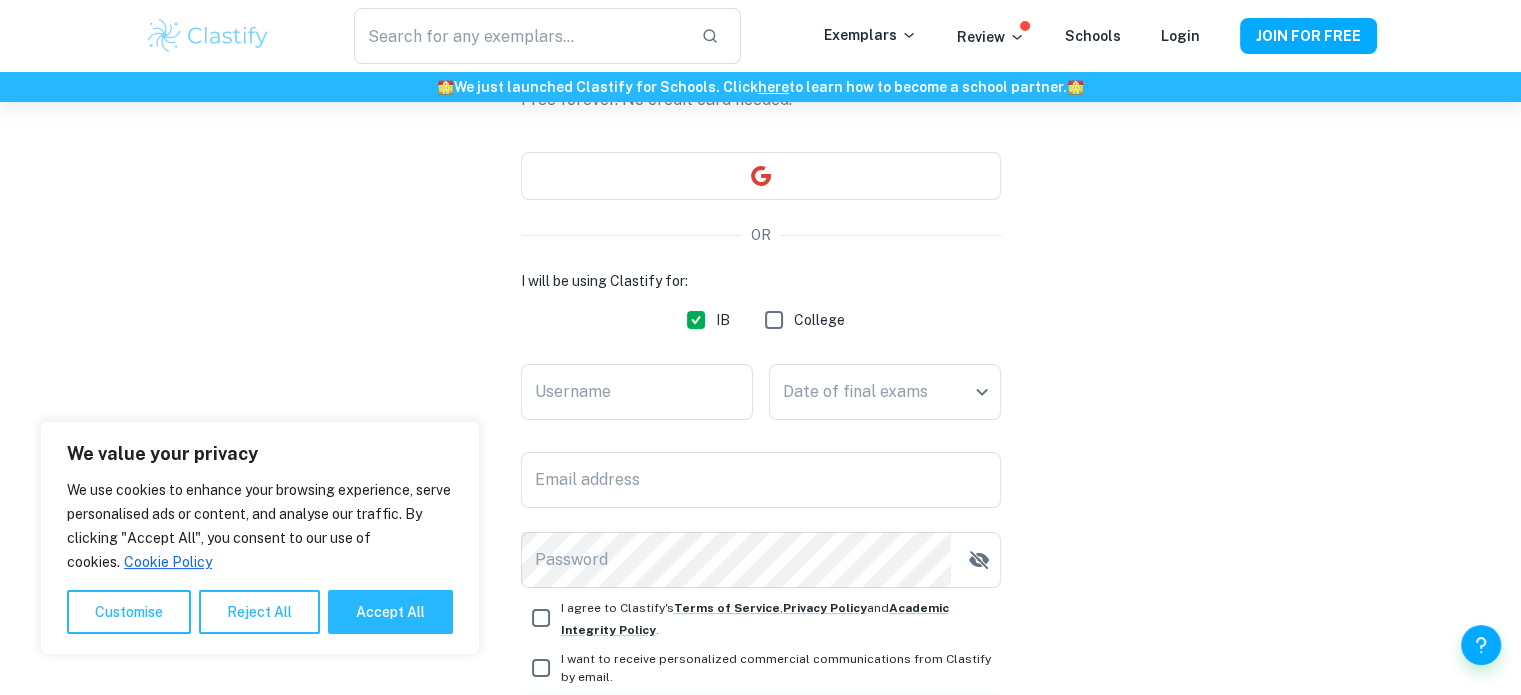 scroll, scrollTop: 180, scrollLeft: 0, axis: vertical 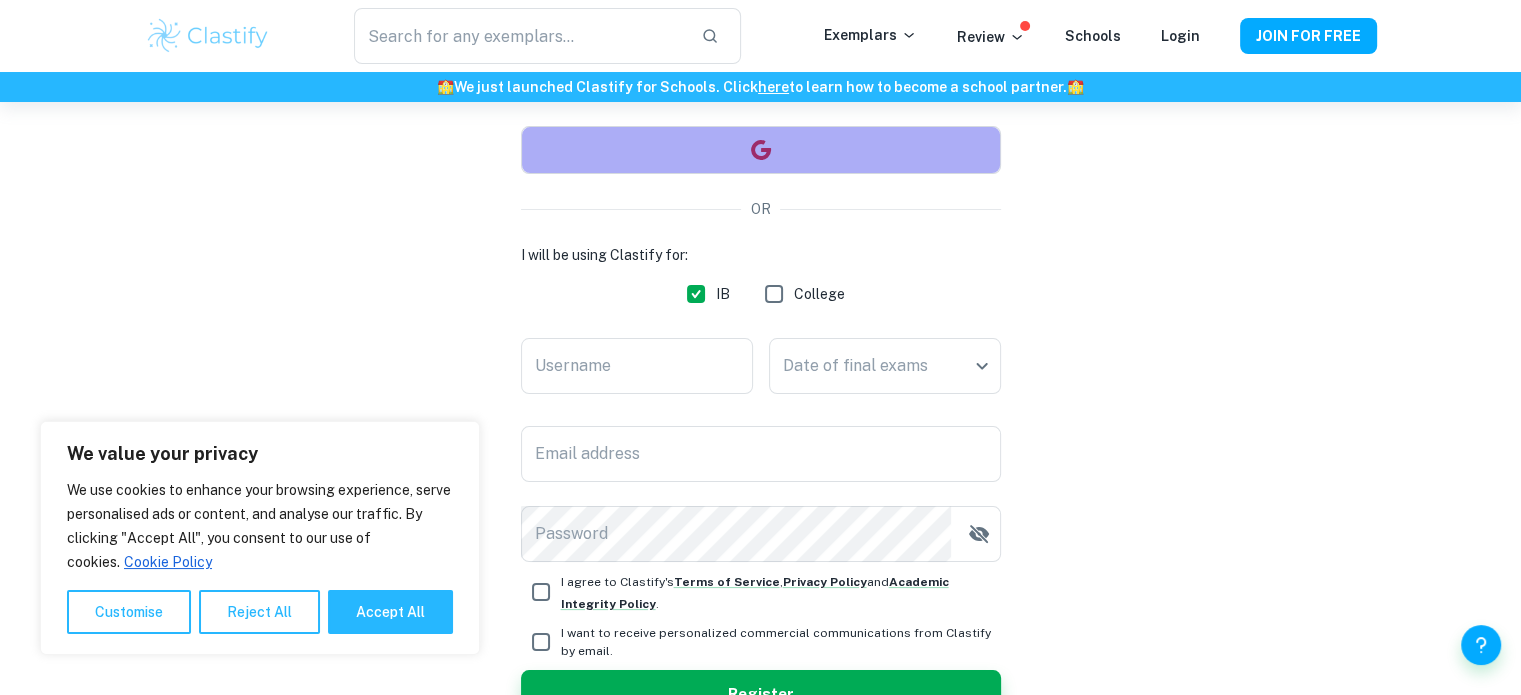 click at bounding box center [761, 150] 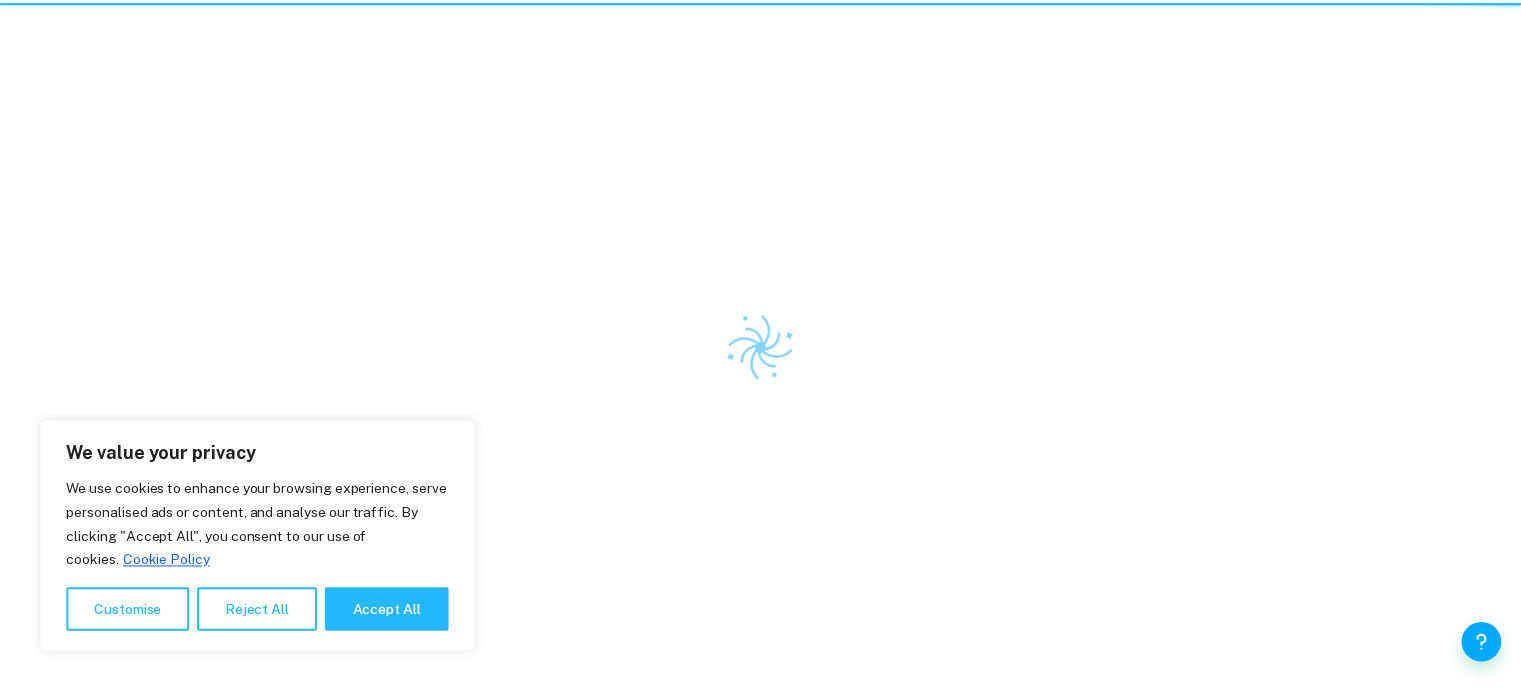 scroll, scrollTop: 0, scrollLeft: 0, axis: both 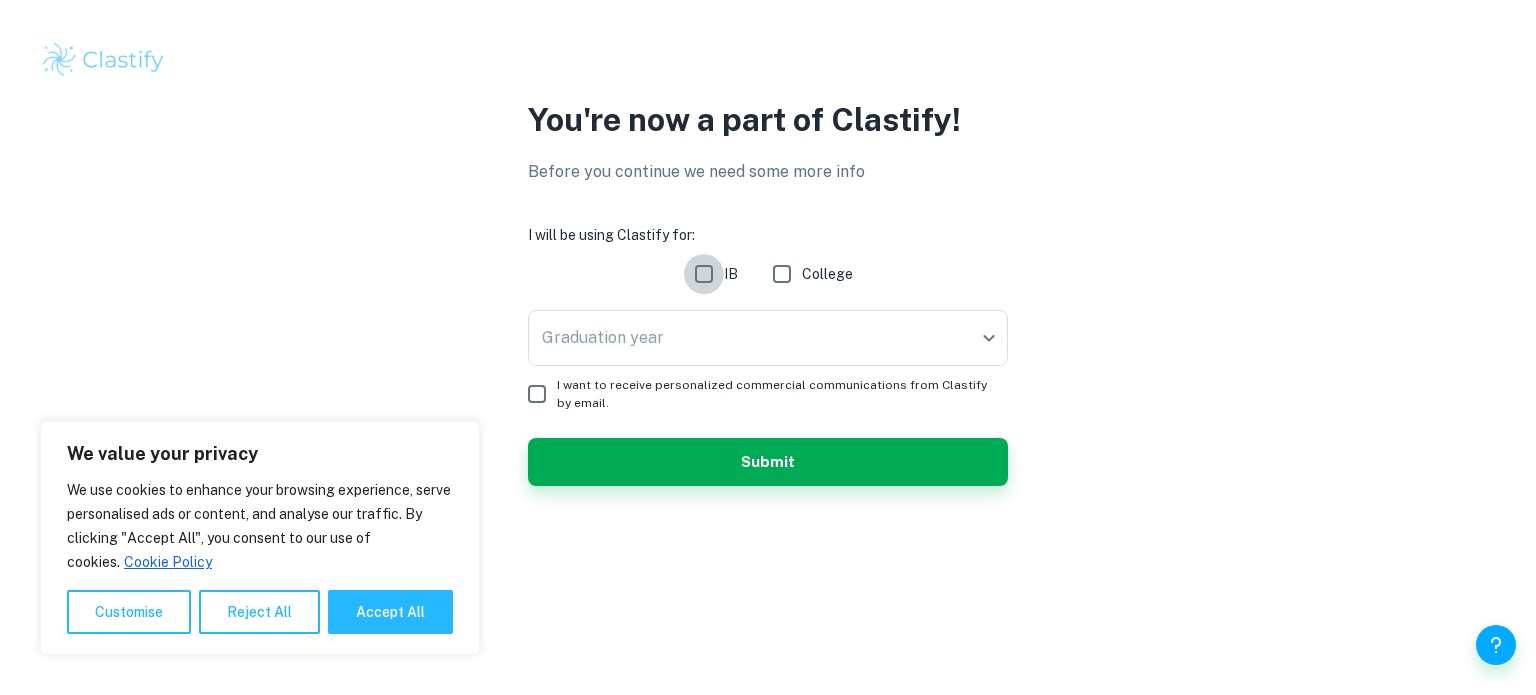 click on "IB" at bounding box center (704, 274) 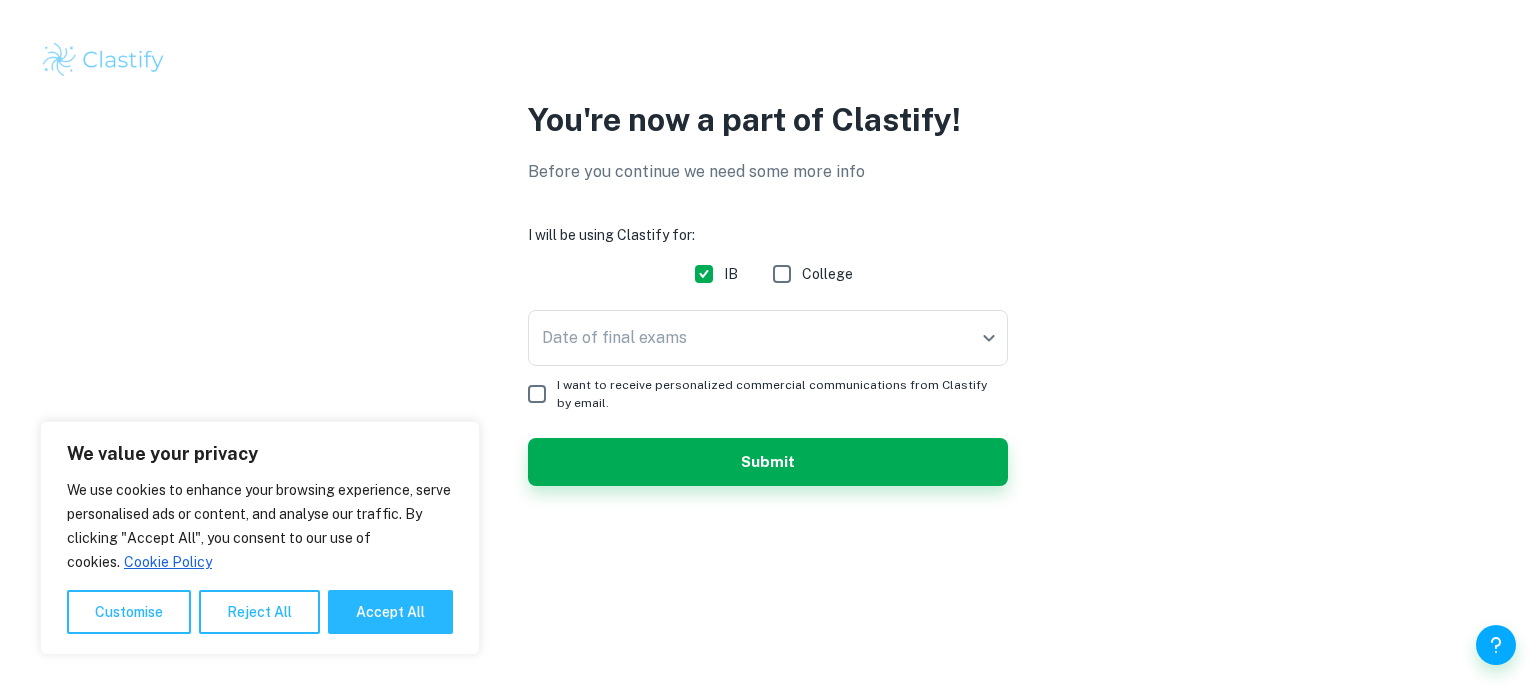 click on "I will be using Clastify for: IB College Date of final exams ​ Date of final exams I want to receive personalized commercial communications from Clastify by email. Submit" at bounding box center (768, 355) 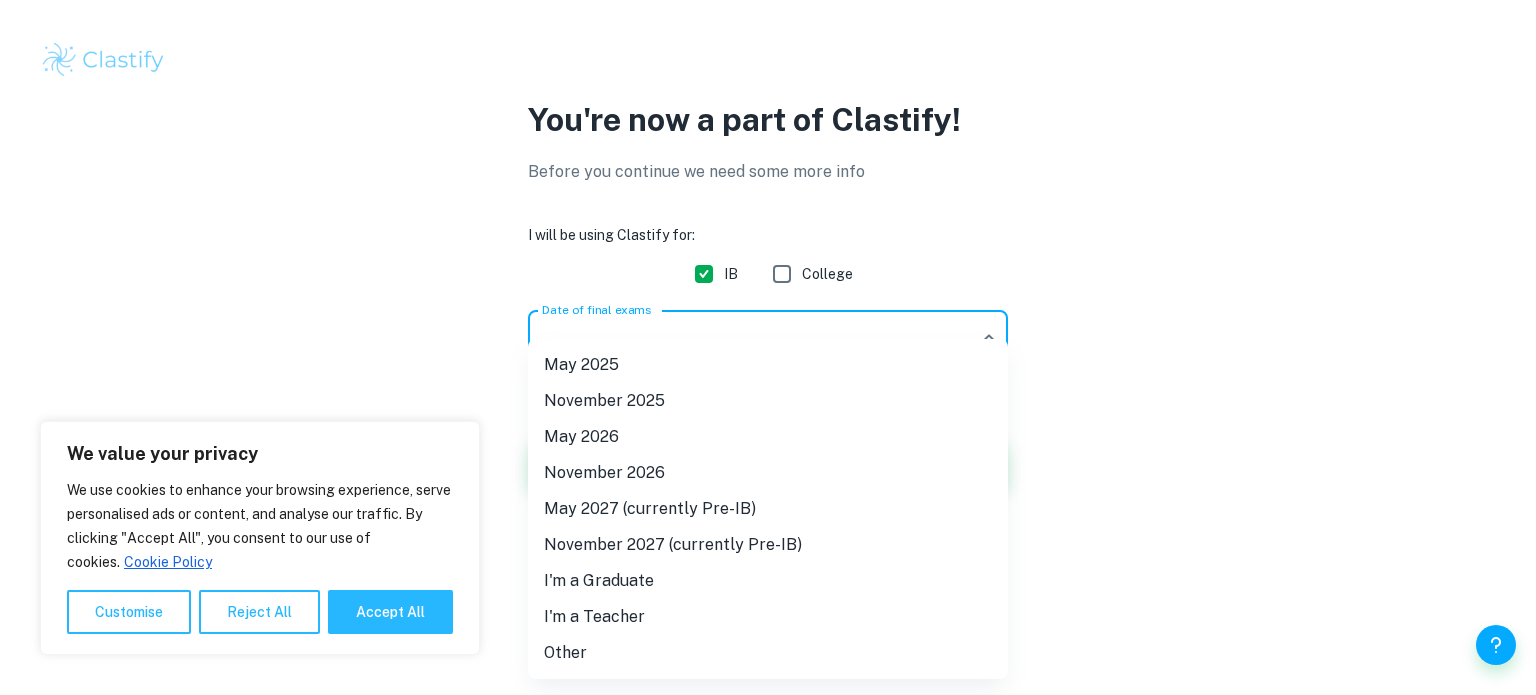 click on "We value your privacy We use cookies to enhance your browsing experience, serve personalised ads or content, and analyse our traffic. By clicking "Accept All", you consent to our use of cookies.   Cookie Policy Customise   Reject All   Accept All   Customise Consent Preferences   We use cookies to help you navigate efficiently and perform certain functions. You will find detailed information about all cookies under each consent category below. The cookies that are categorised as "Necessary" are stored on your browser as they are essential for enabling the basic functionalities of the site. ...  Show more For more information on how Google's third-party cookies operate and handle your data, see:   Google Privacy Policy Necessary Always Active Necessary cookies are required to enable the basic features of this site, such as providing secure log-in or adjusting your consent preferences. These cookies do not store any personally identifiable data. Functional Analytics Performance Advertisement Uncategorised" at bounding box center (768, 347) 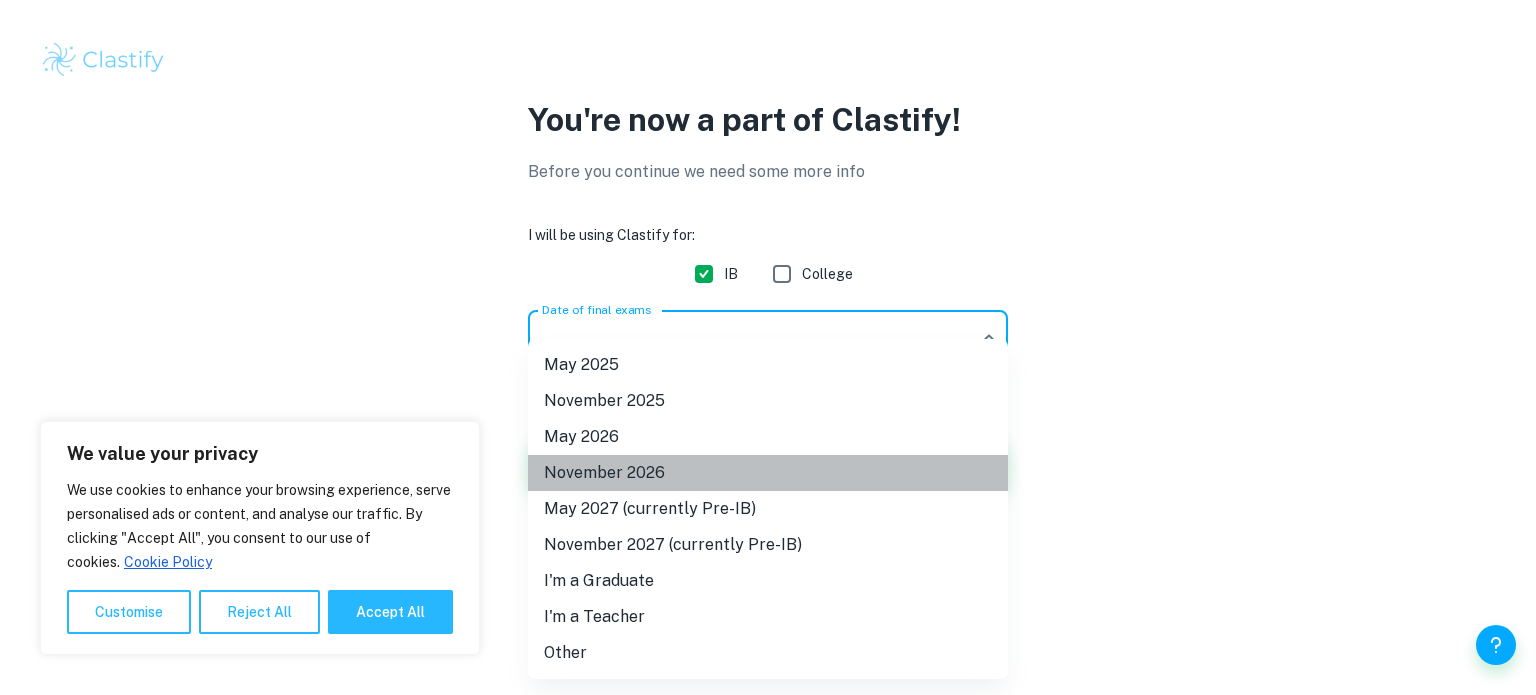click on "November 2026" at bounding box center [768, 473] 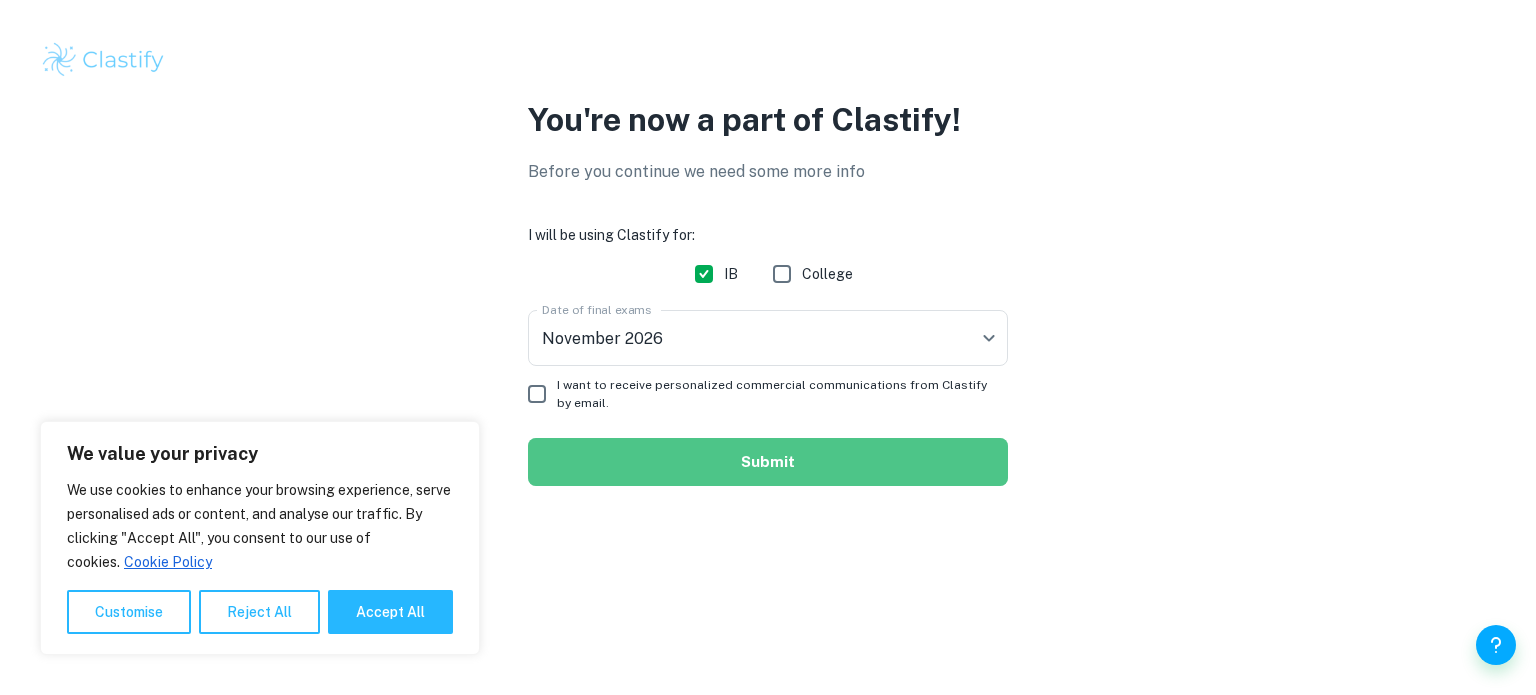 click on "Submit" at bounding box center (768, 462) 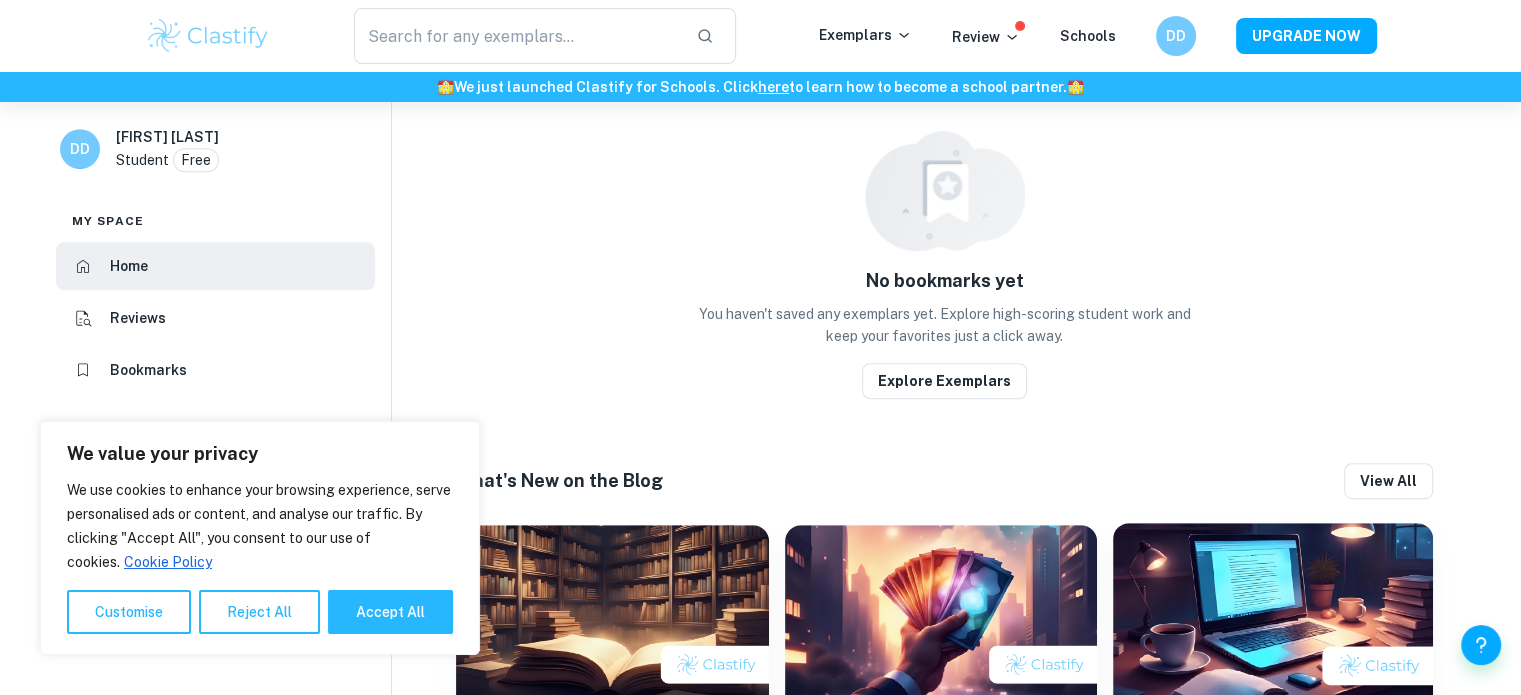 scroll, scrollTop: 1119, scrollLeft: 0, axis: vertical 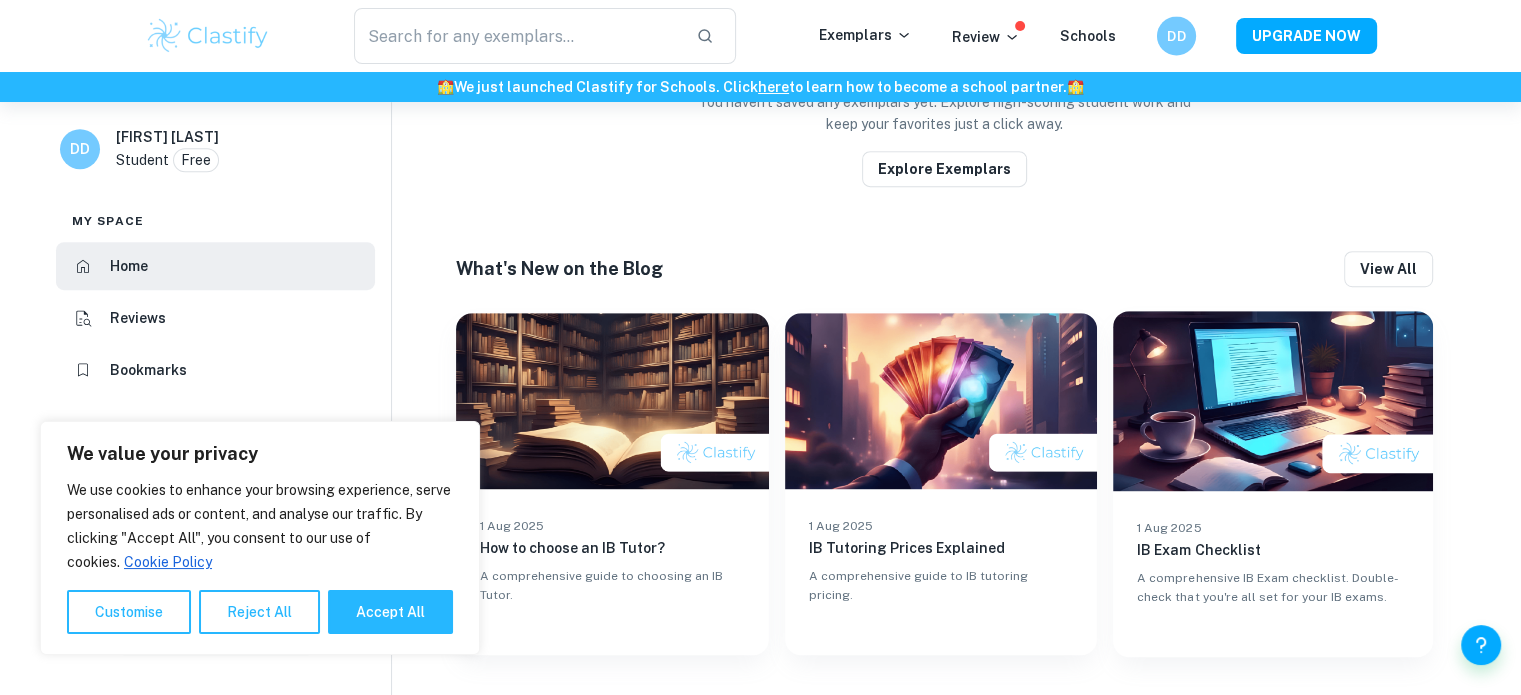 click on "DD" at bounding box center (1195, 35) 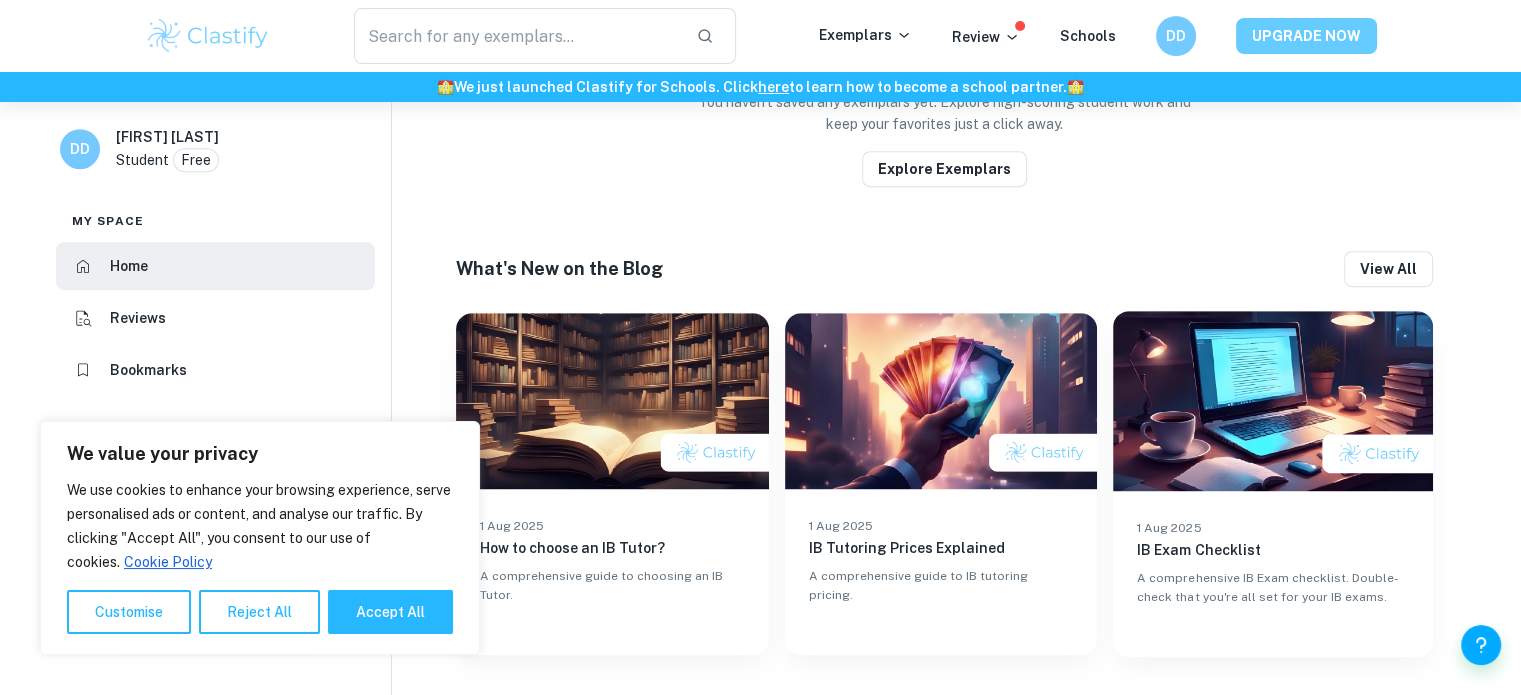 click on "UPGRADE NOW" at bounding box center (1306, 36) 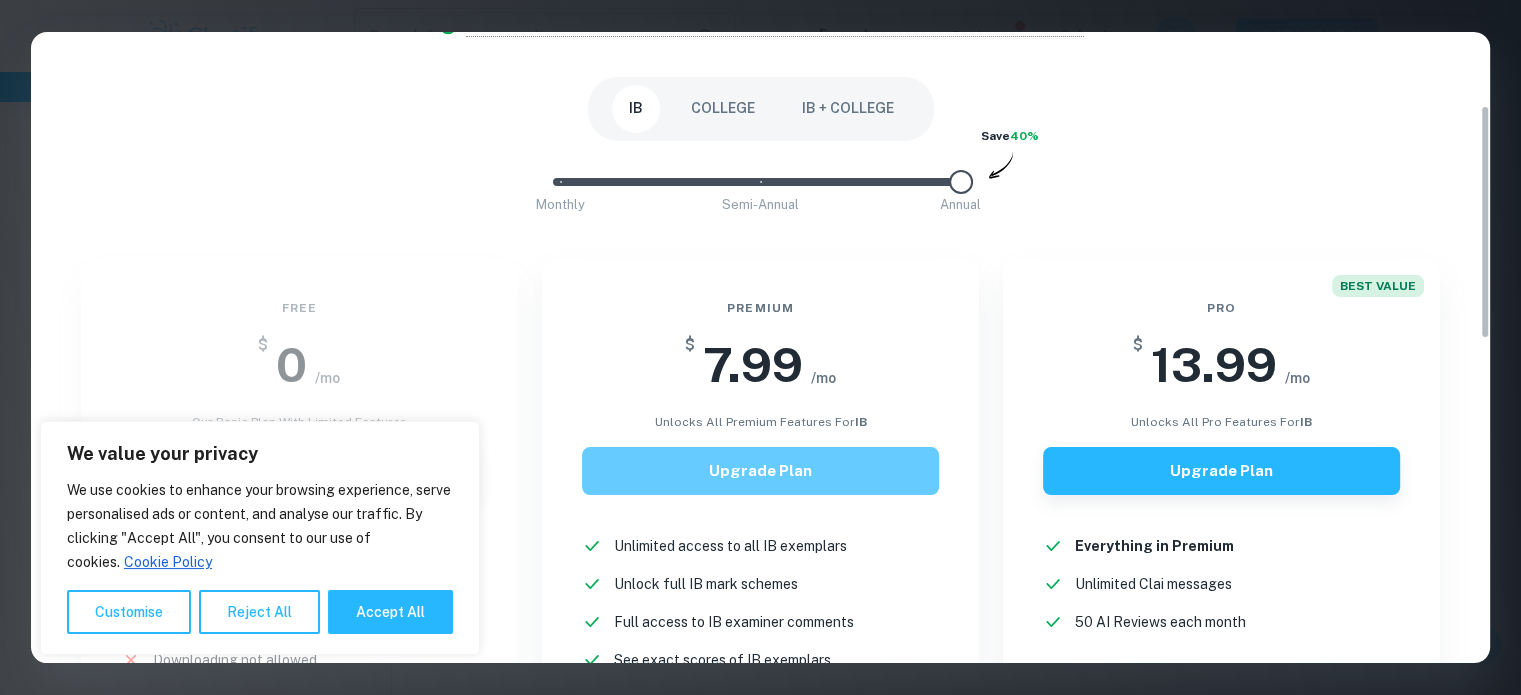 scroll, scrollTop: 195, scrollLeft: 0, axis: vertical 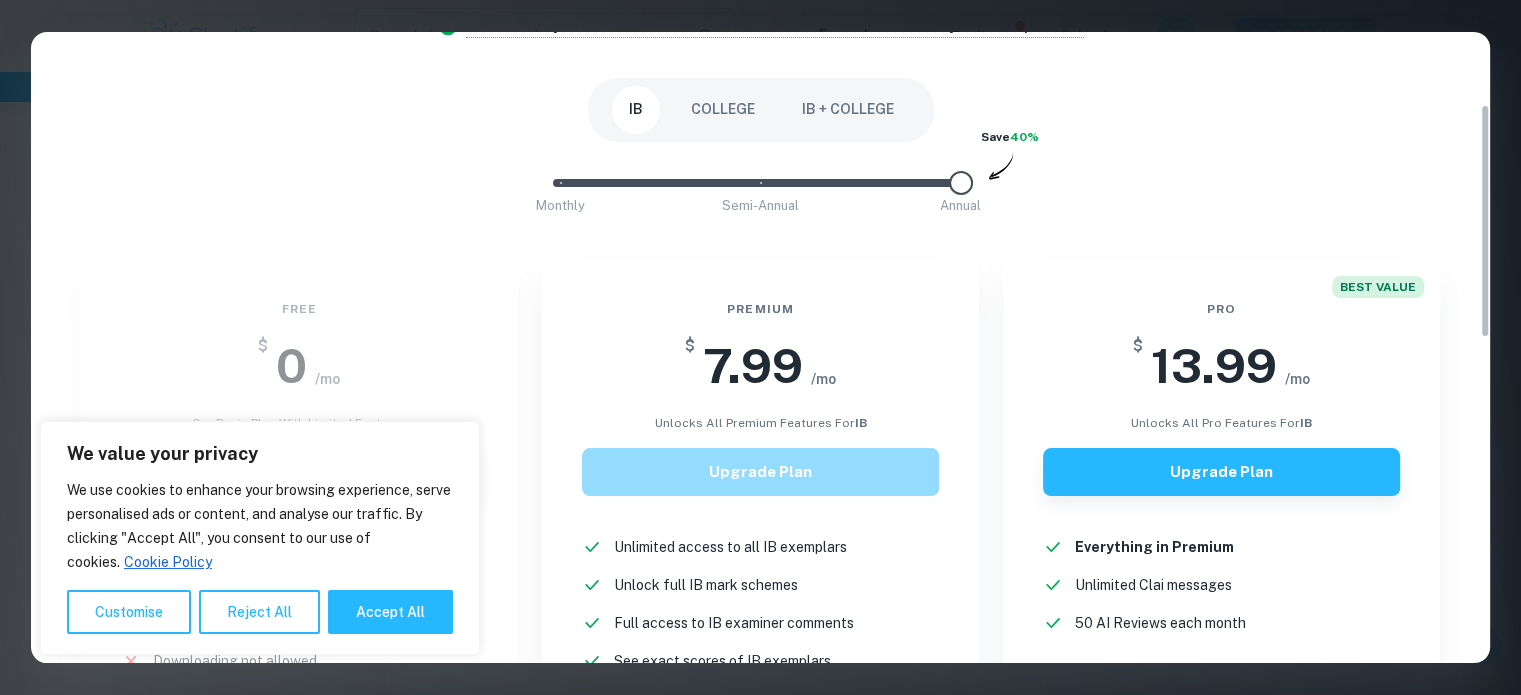 click on "Upgrade Plan" at bounding box center (760, 472) 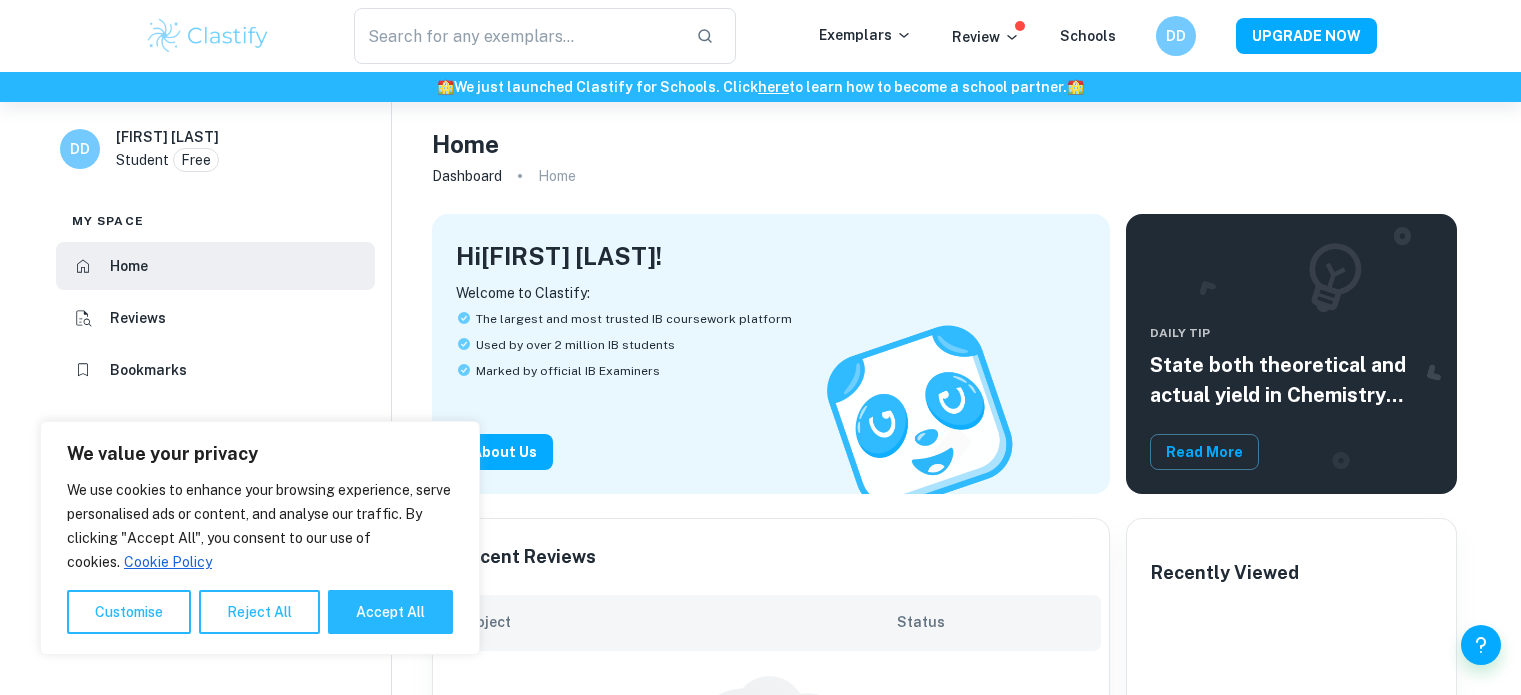 scroll, scrollTop: 1119, scrollLeft: 0, axis: vertical 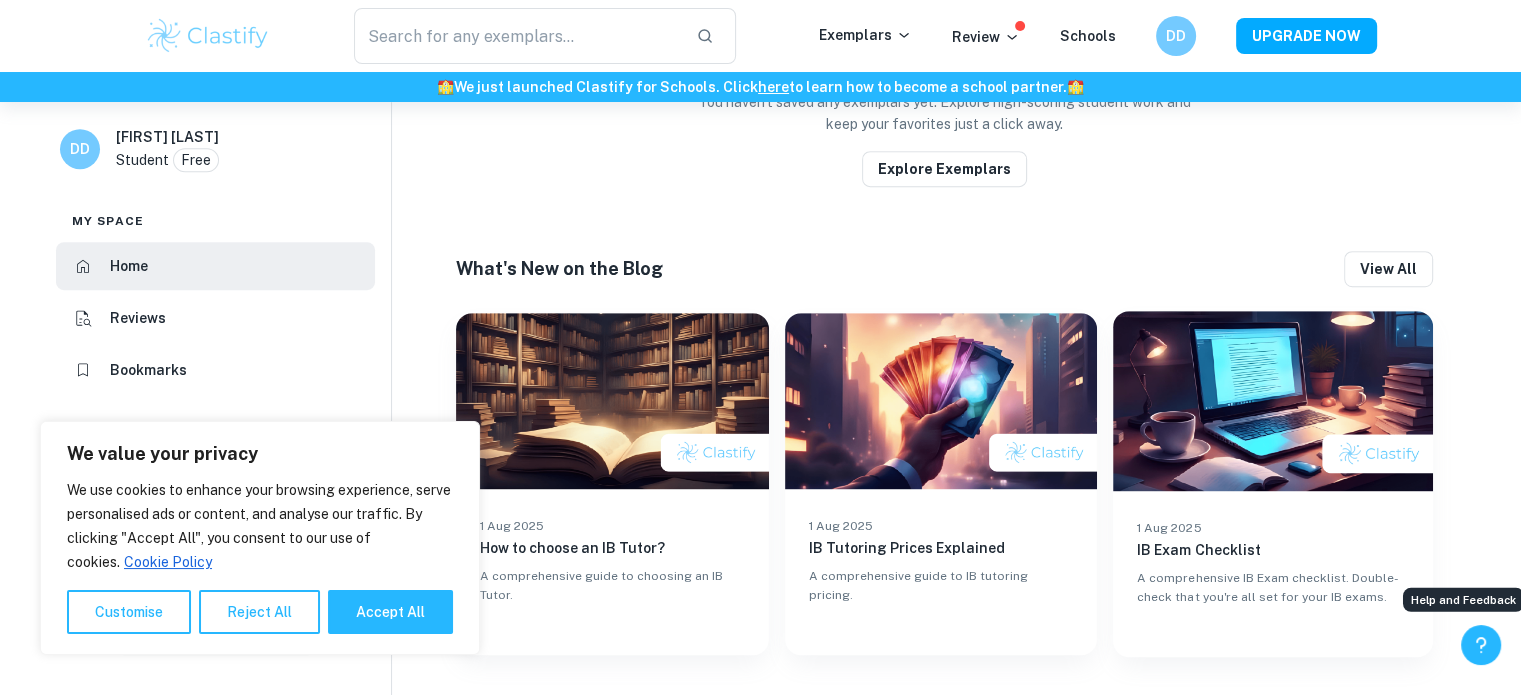 click 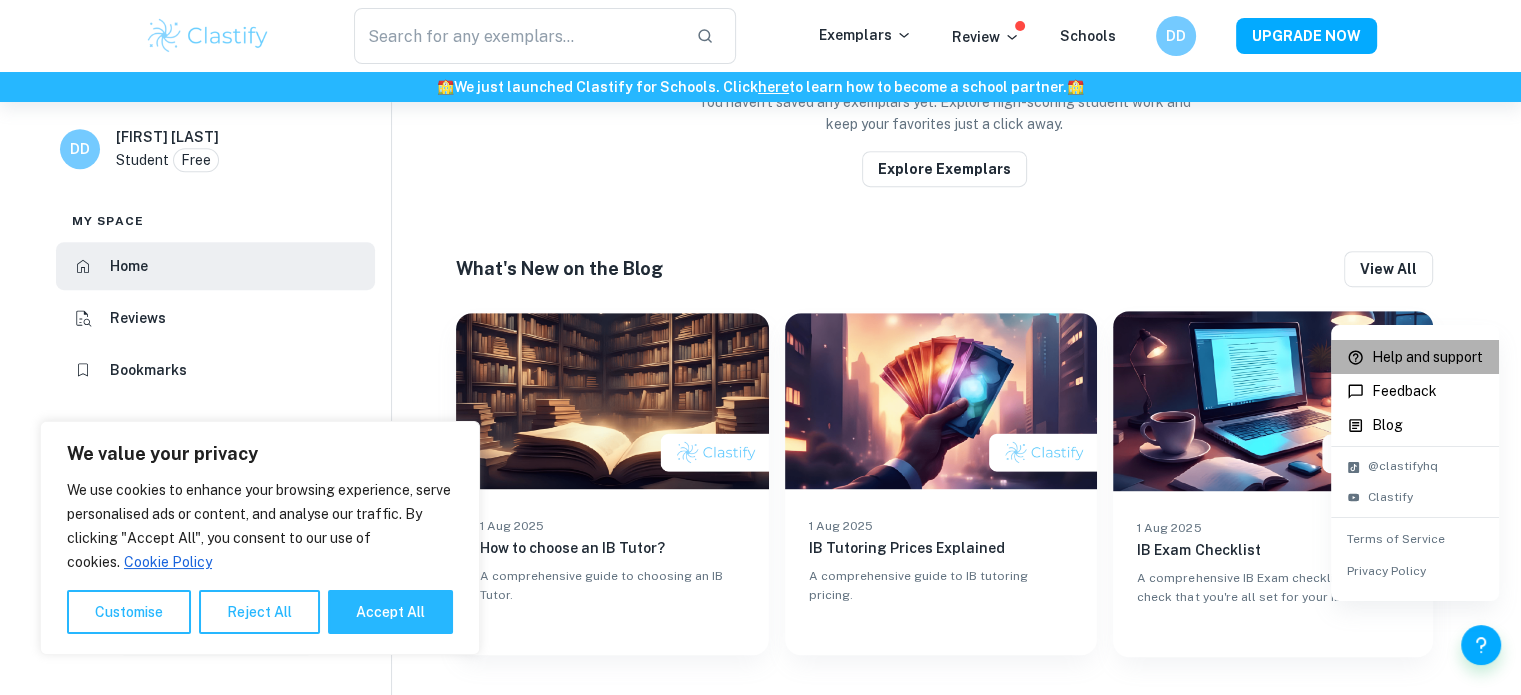 click on "Help and support" at bounding box center (1427, 357) 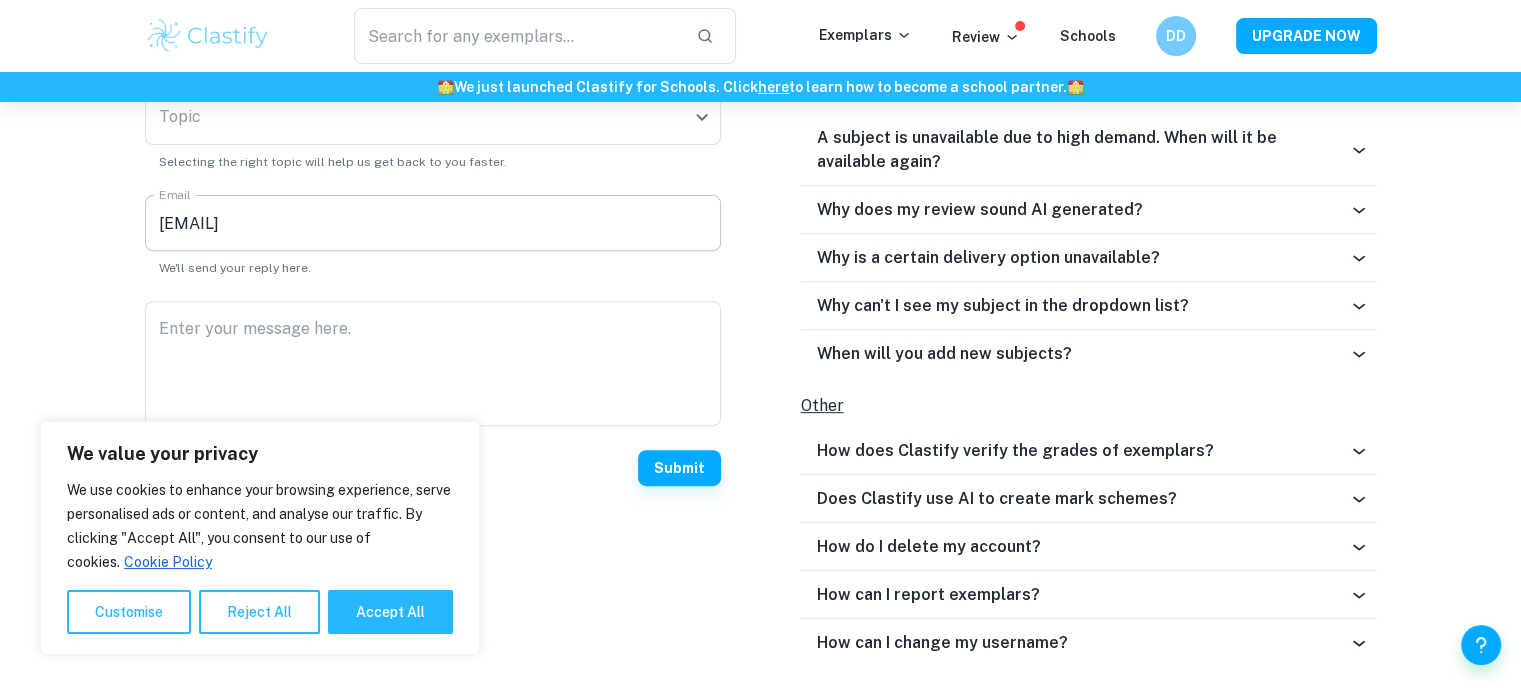 scroll, scrollTop: 752, scrollLeft: 0, axis: vertical 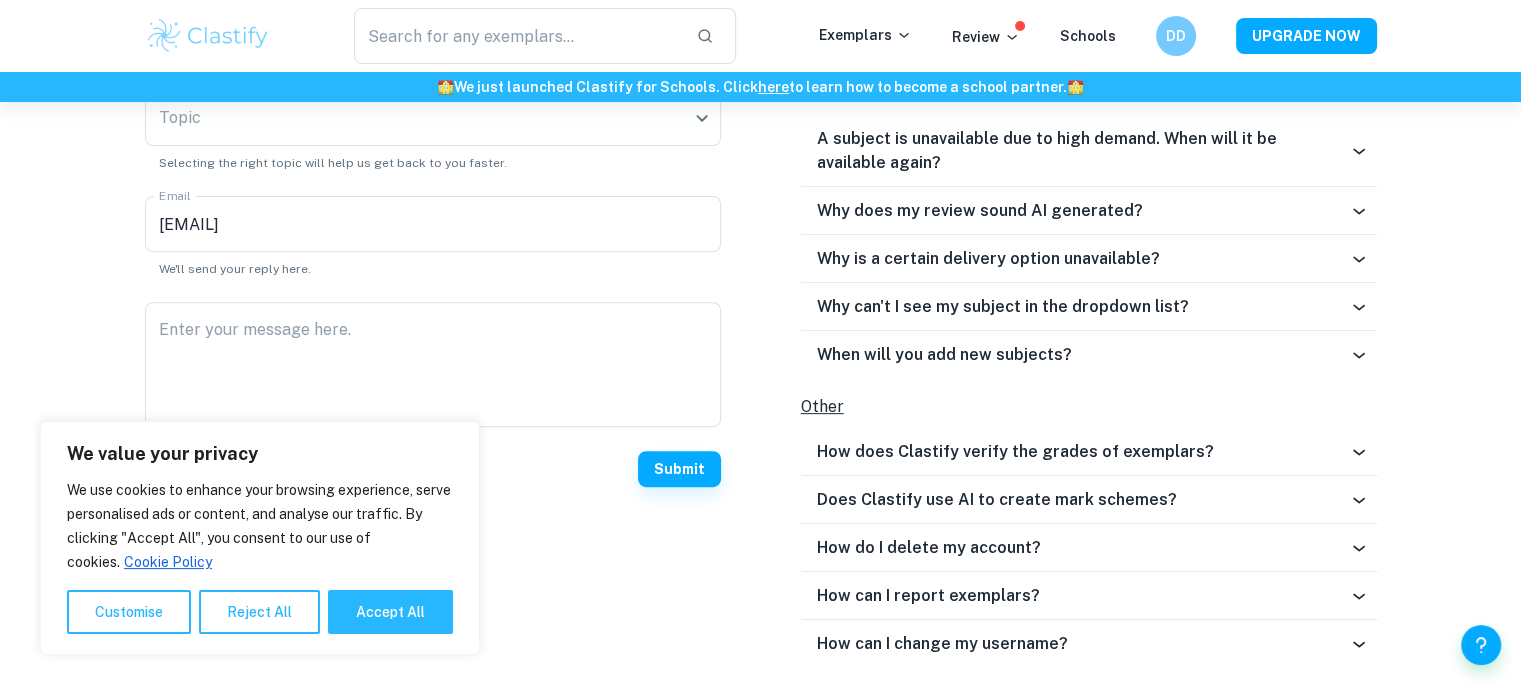 click on "Why does my review sound AI generated?" at bounding box center [1083, 211] 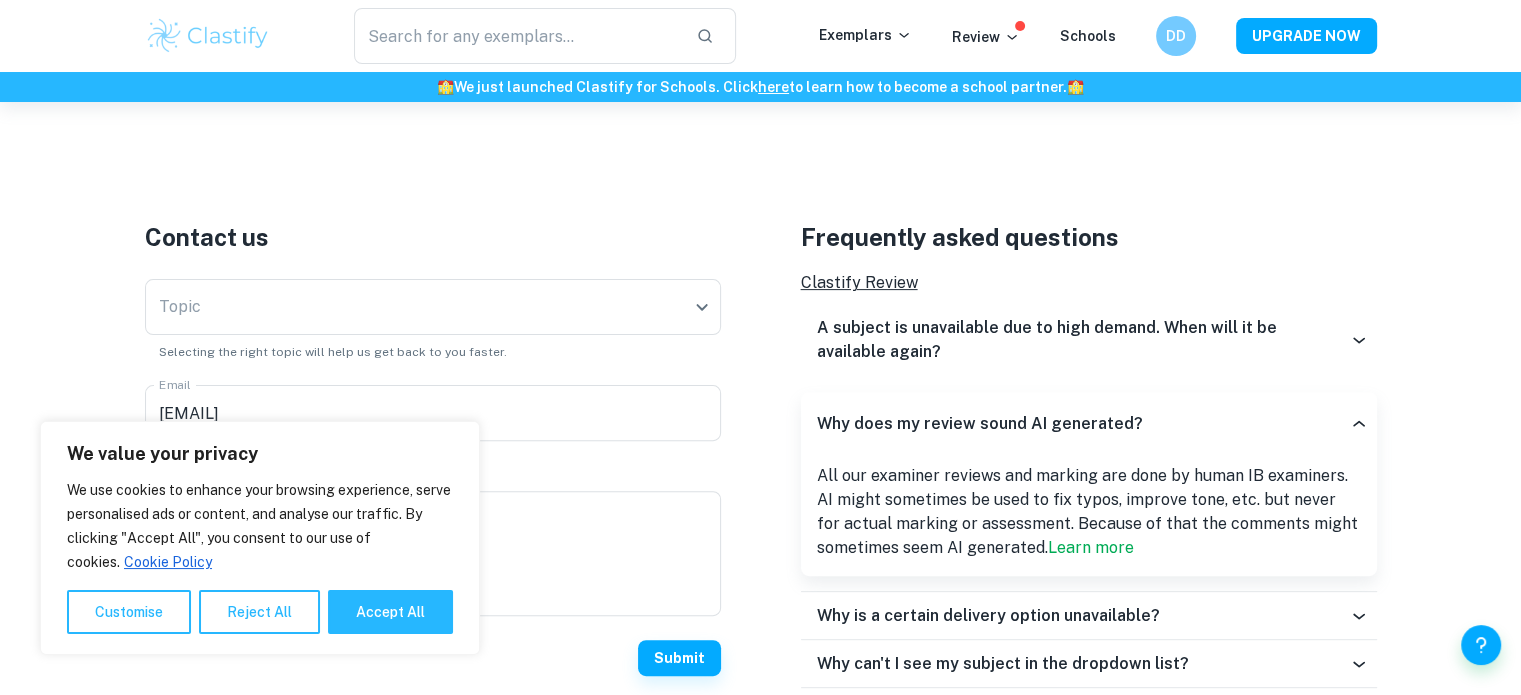 scroll, scrollTop: 561, scrollLeft: 0, axis: vertical 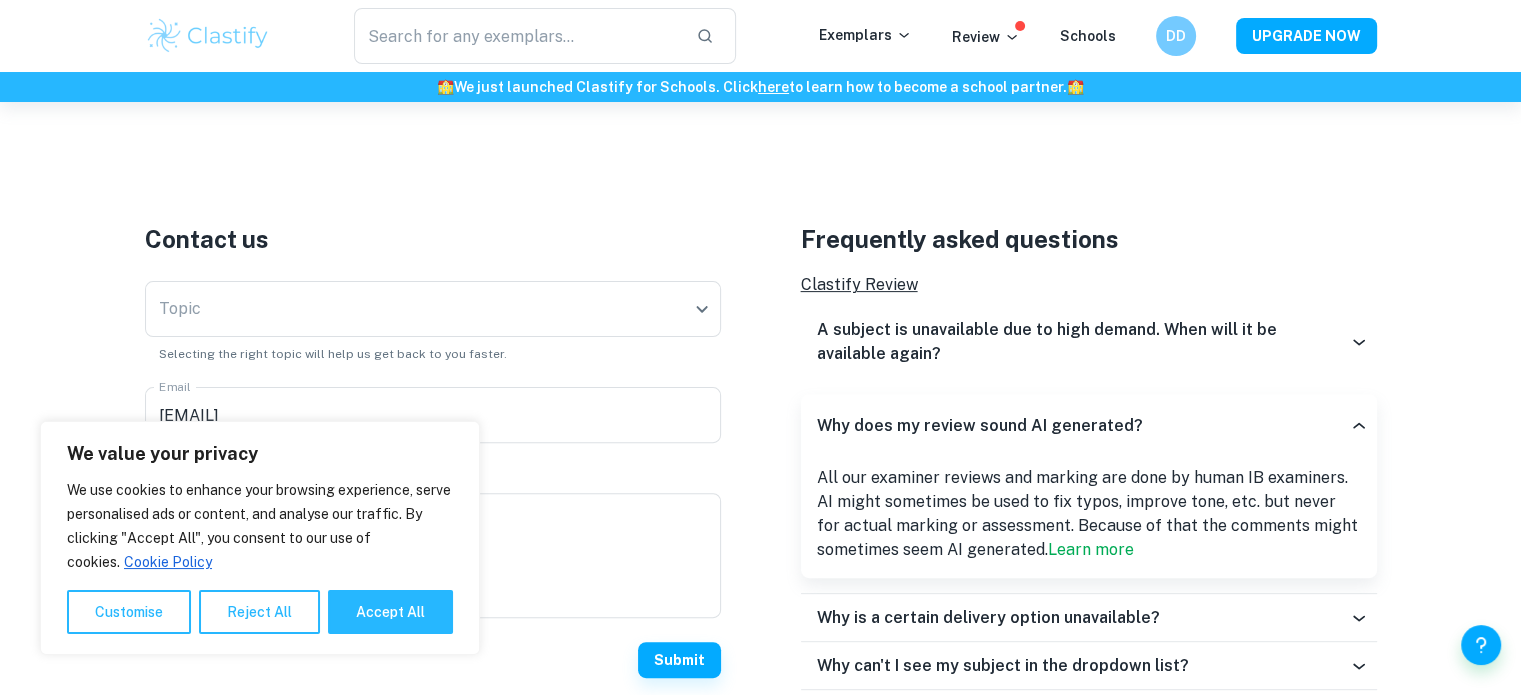 click on "A subject is unavailable due to high demand. When will it be available again?" at bounding box center (1083, 342) 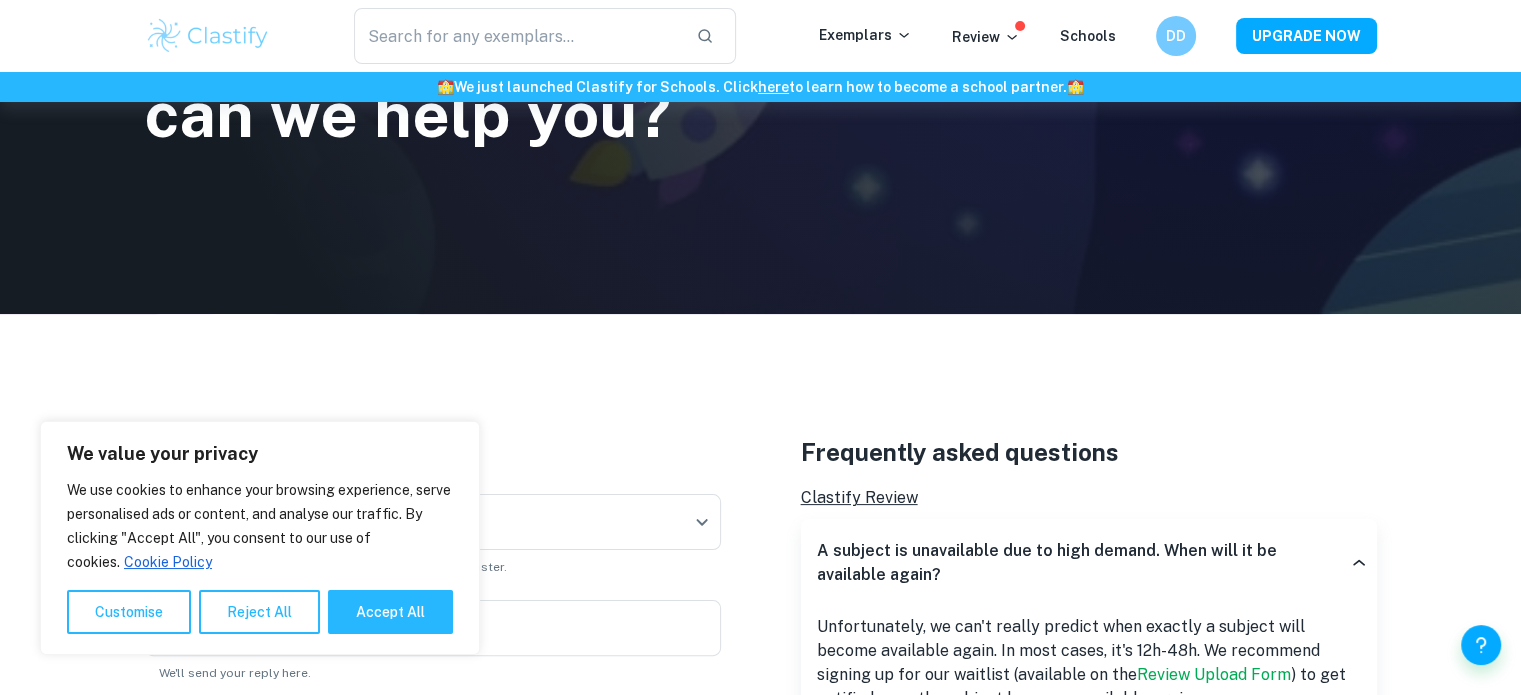 scroll, scrollTop: 0, scrollLeft: 0, axis: both 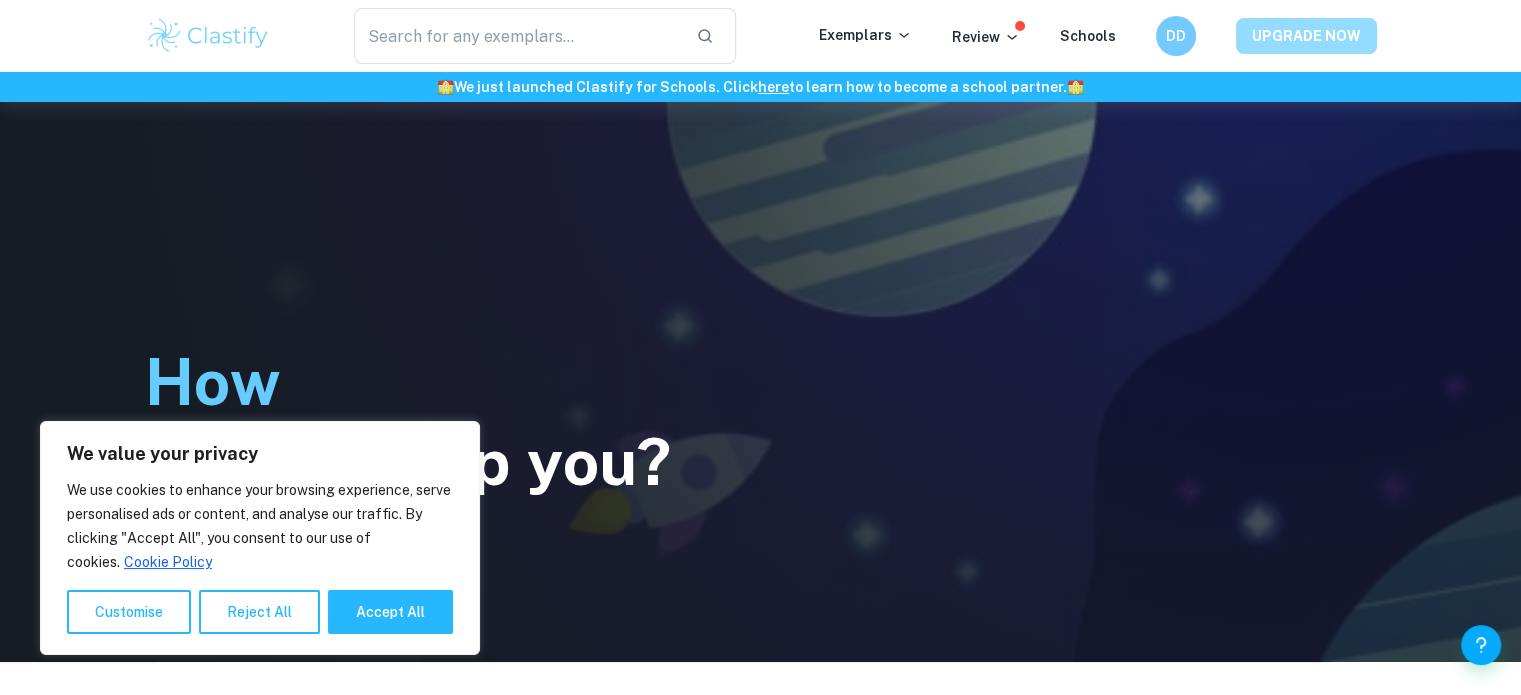 click on "UPGRADE NOW" at bounding box center (1306, 36) 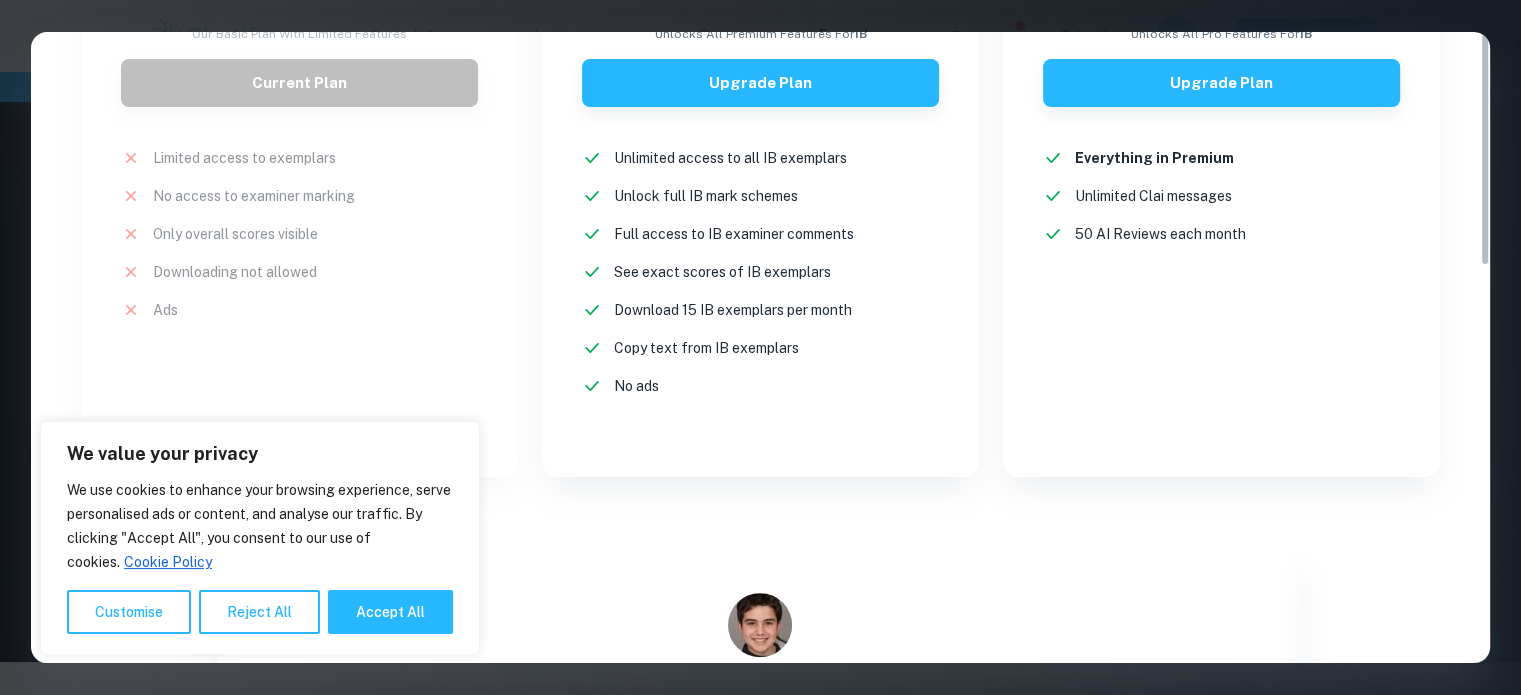 scroll, scrollTop: 0, scrollLeft: 0, axis: both 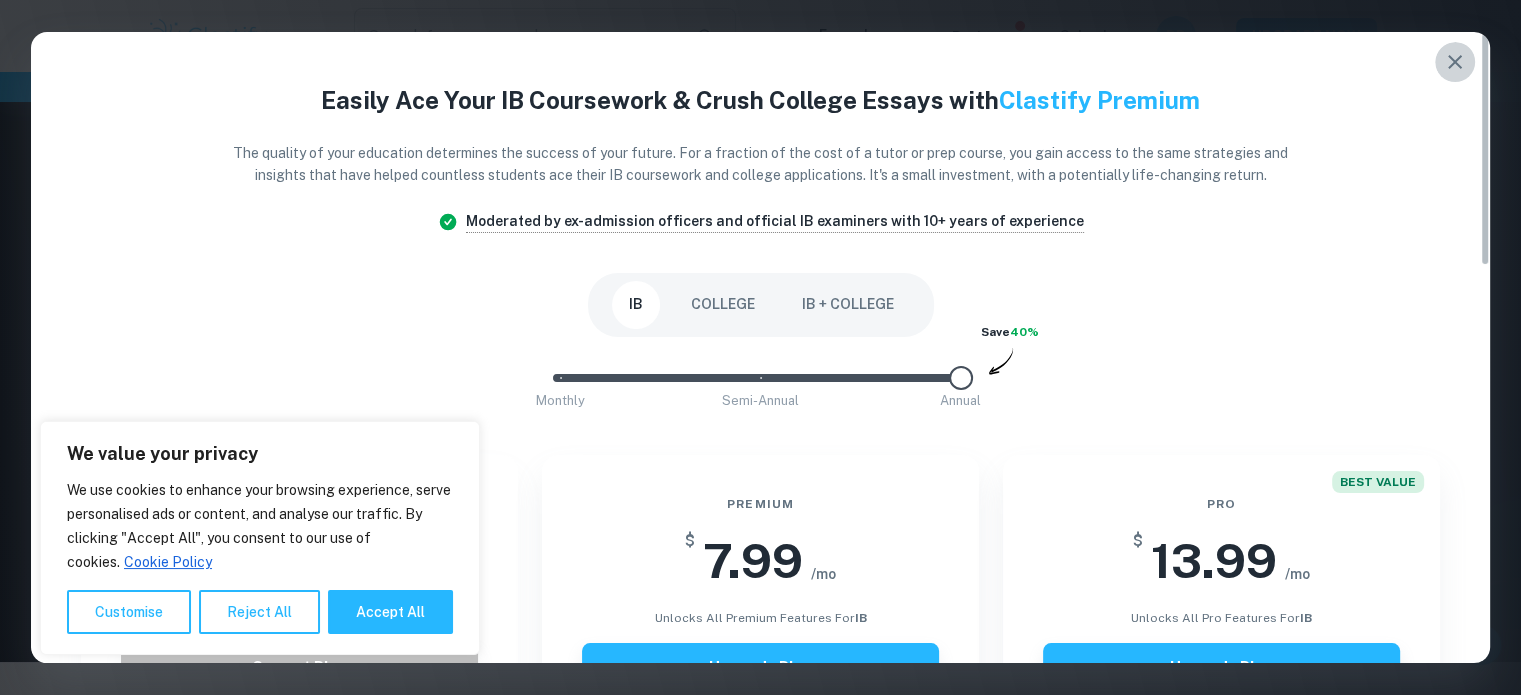click at bounding box center (1455, 62) 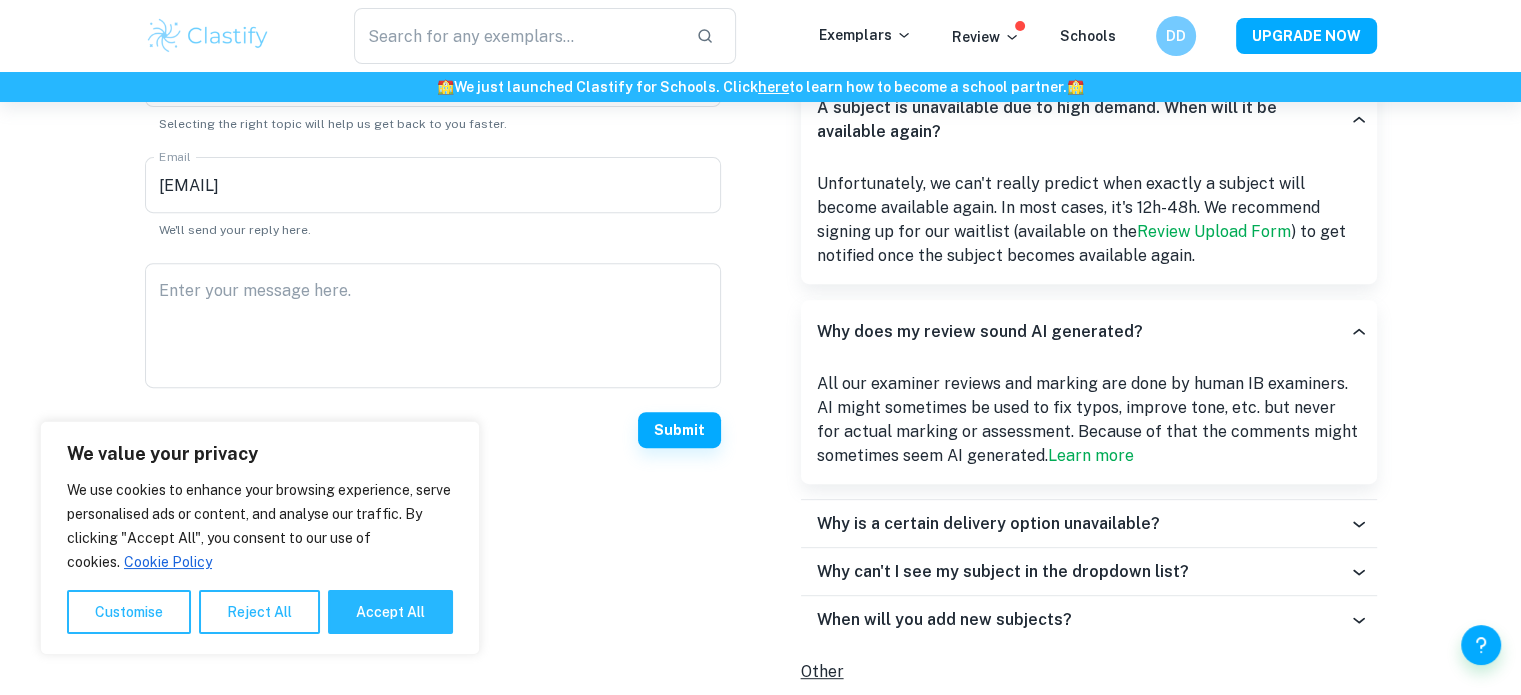 scroll, scrollTop: 820, scrollLeft: 0, axis: vertical 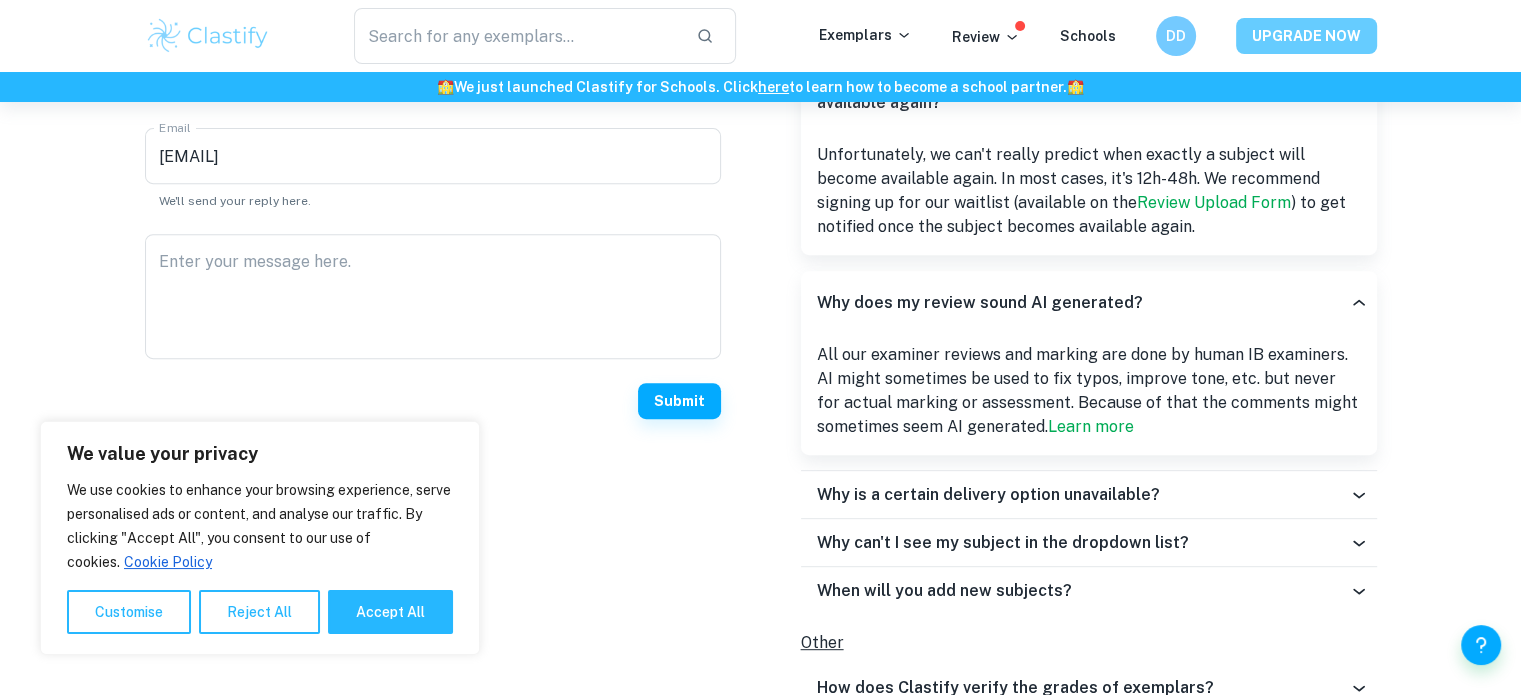 click on "UPGRADE NOW" at bounding box center [1306, 36] 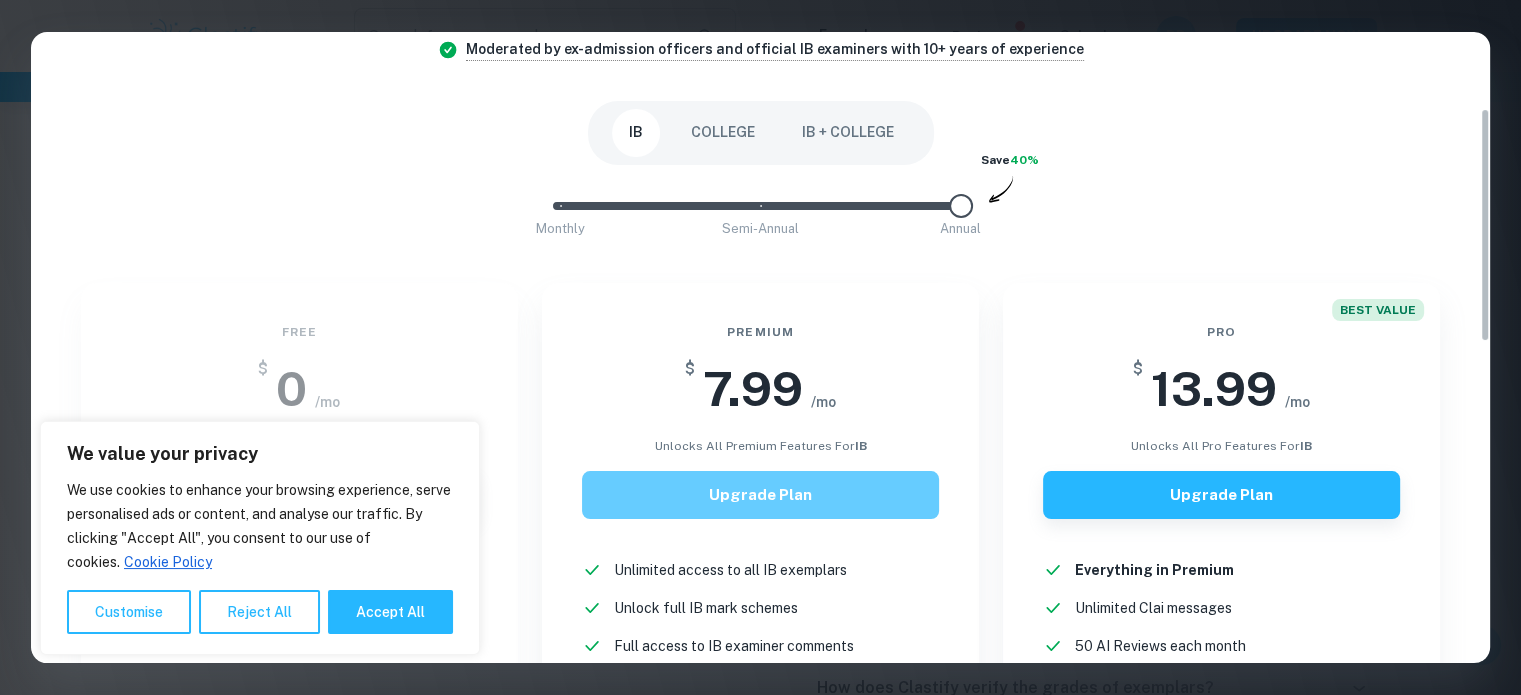 scroll, scrollTop: 204, scrollLeft: 0, axis: vertical 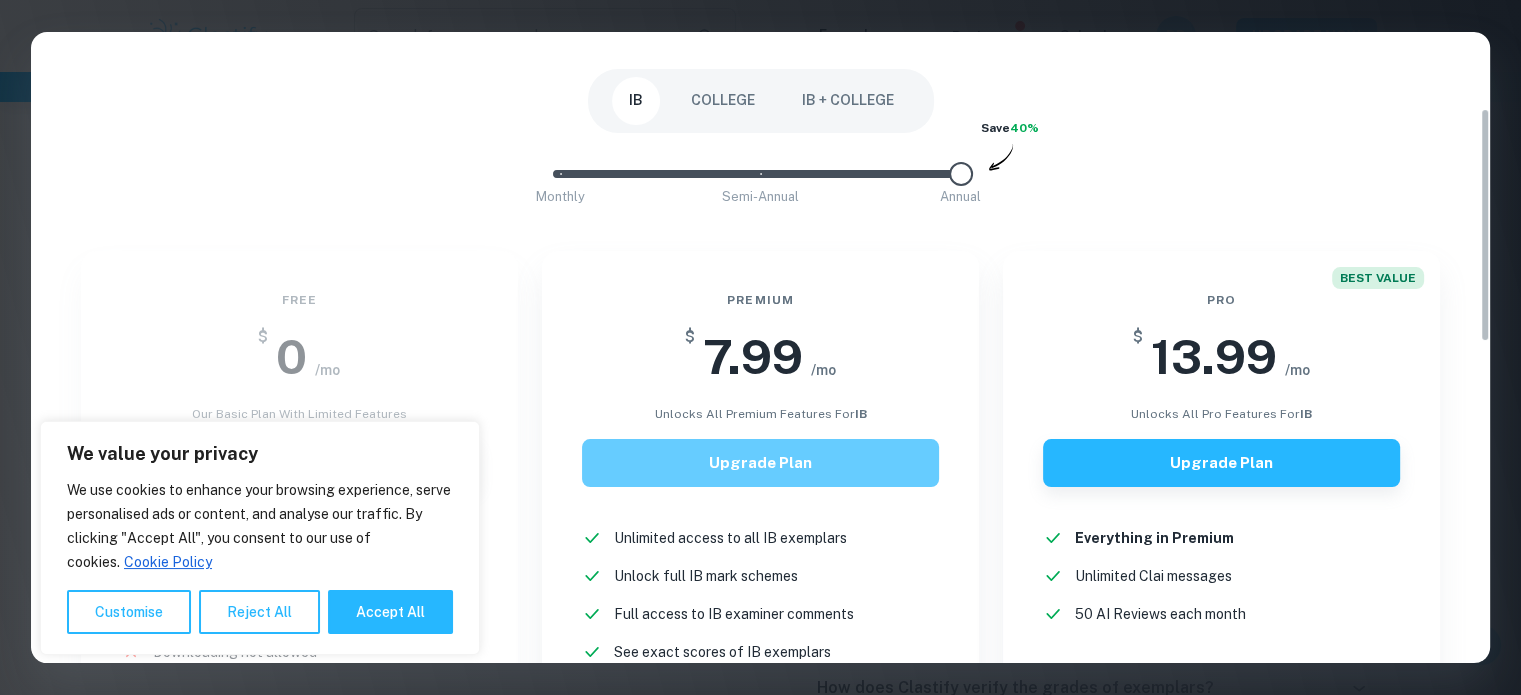 click on "Upgrade Plan" at bounding box center [760, 463] 